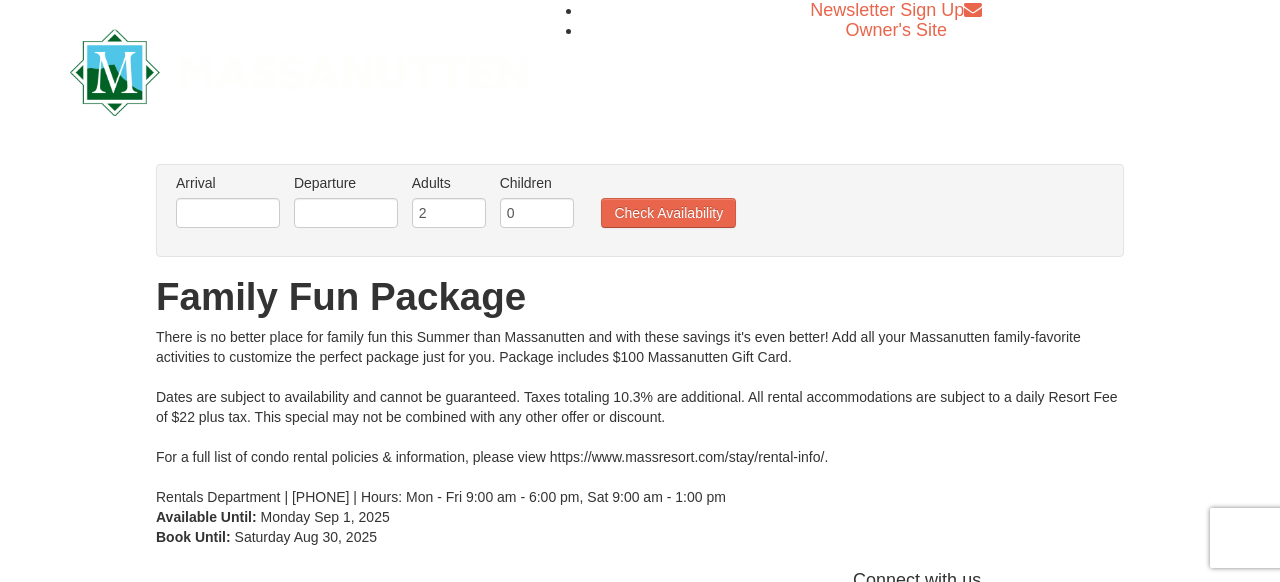 scroll, scrollTop: 249, scrollLeft: 0, axis: vertical 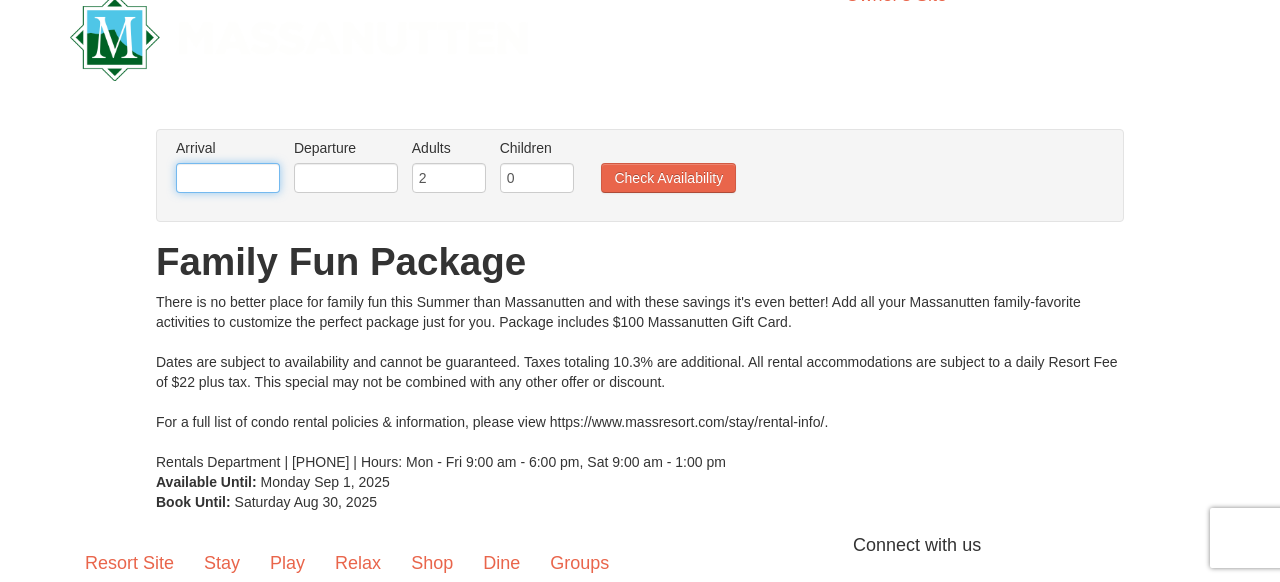 click at bounding box center [228, 178] 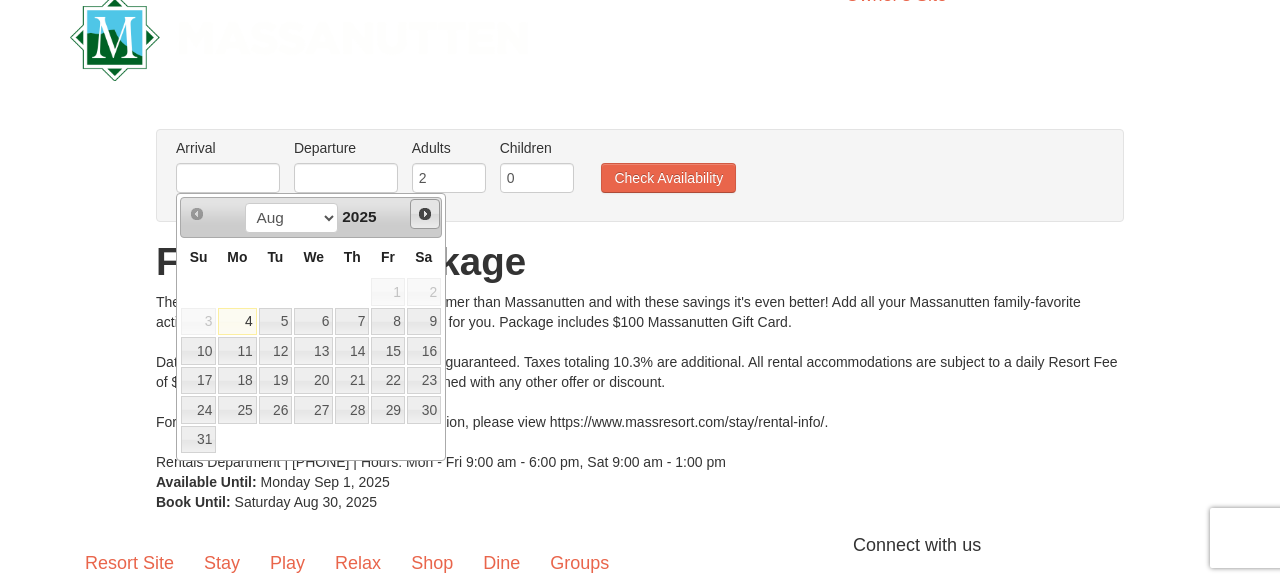 click on "Next" at bounding box center (425, 214) 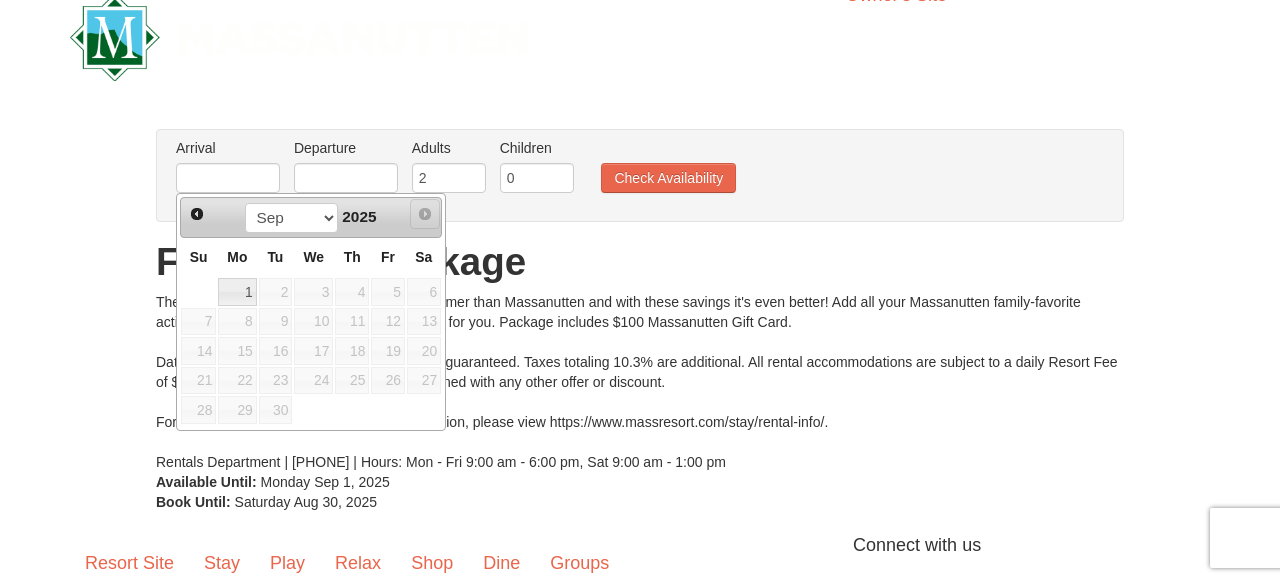 click on "Next" at bounding box center (425, 214) 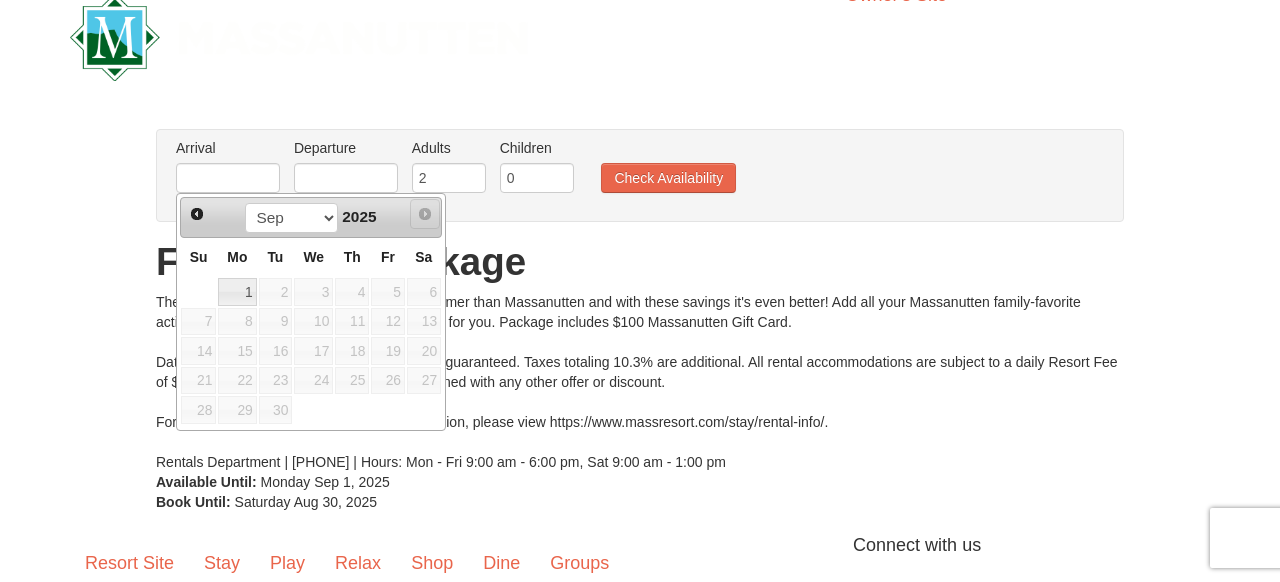 click on "Next" at bounding box center [425, 214] 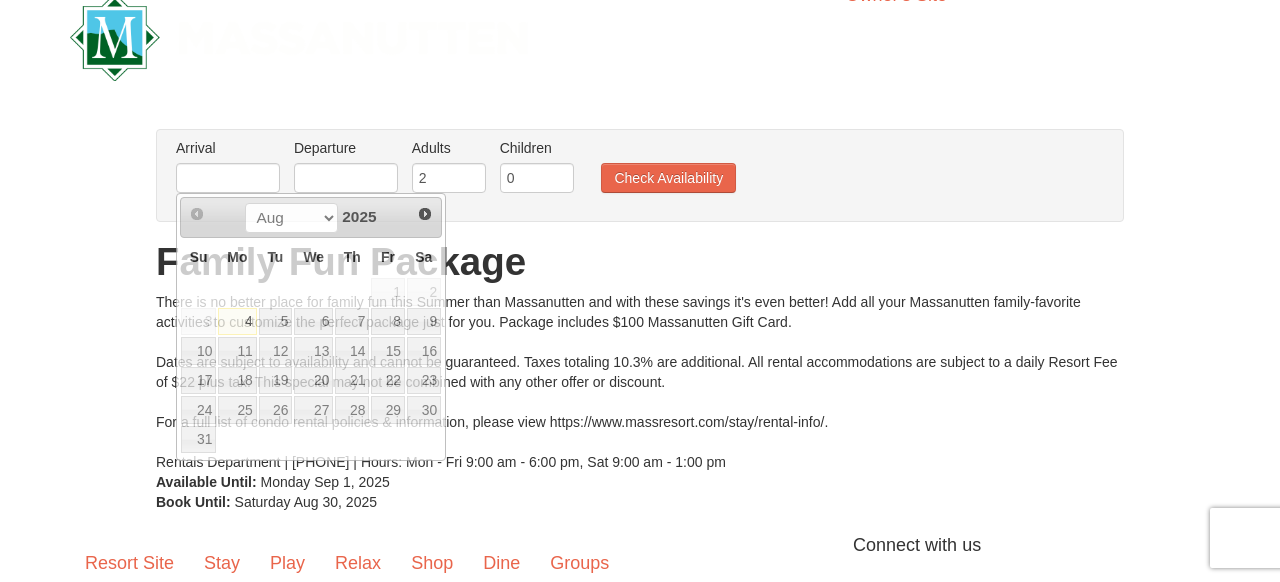 click on "Arrival Please format dates MM/DD/YYYY Please format dates MM/DD/YYYY
Departure Please format dates MM/DD/YYYY Please format dates MM/DD/YYYY
Adults Please format dates MM/DD/YYYY
2
Children Please format dates MM/DD/YYYY
0
Check Availability" at bounding box center [629, 170] 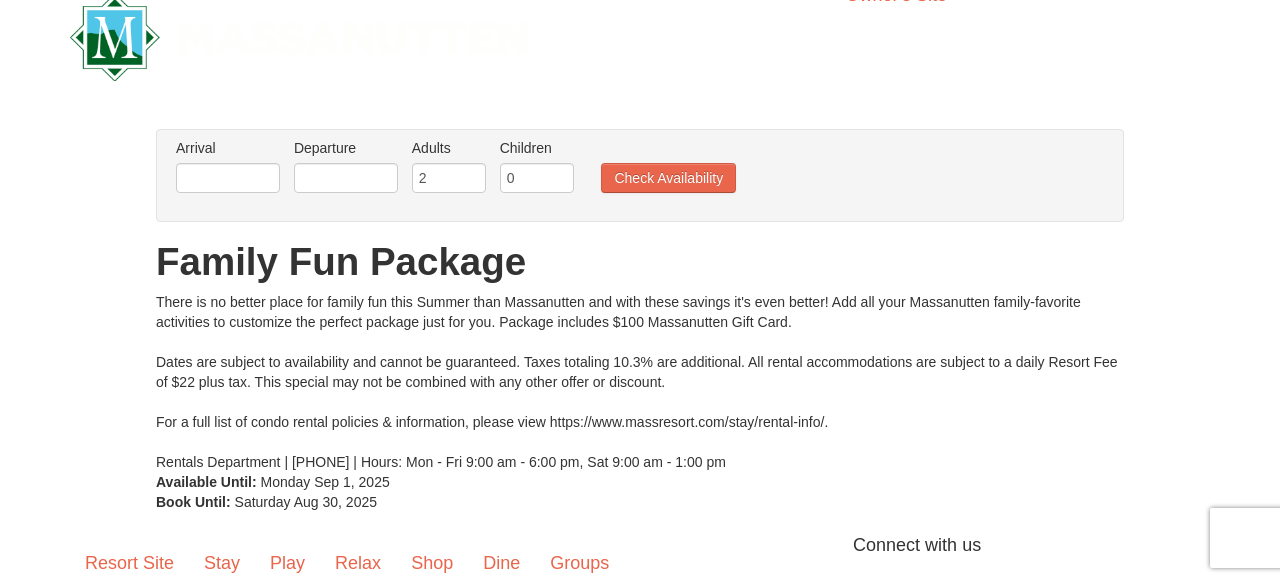 scroll, scrollTop: 0, scrollLeft: 0, axis: both 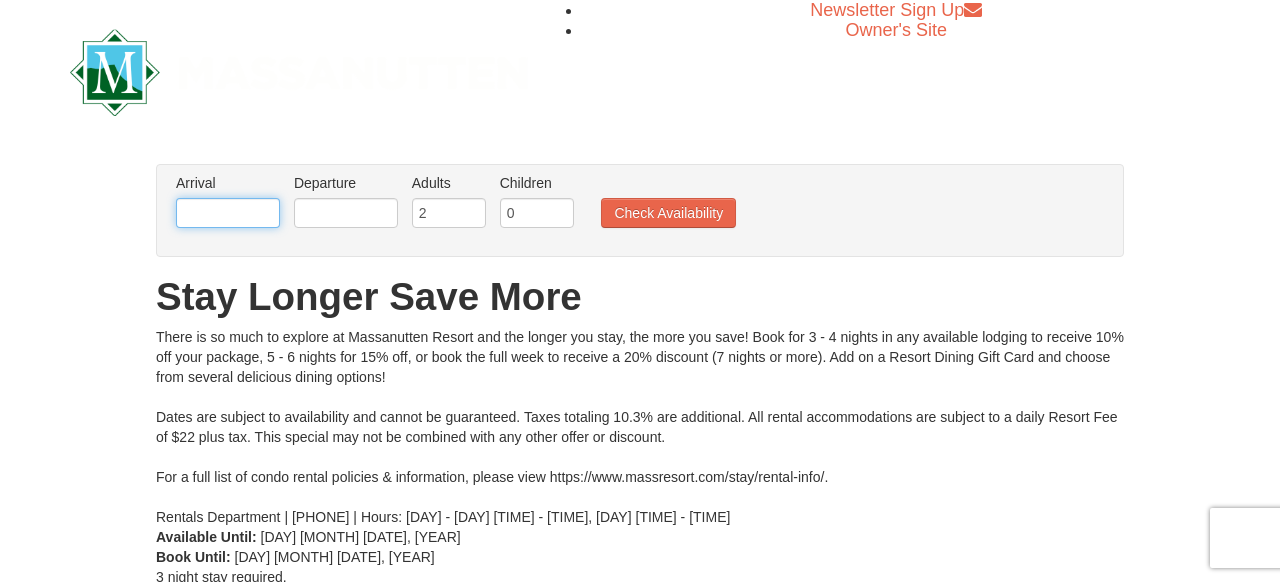 click at bounding box center [228, 213] 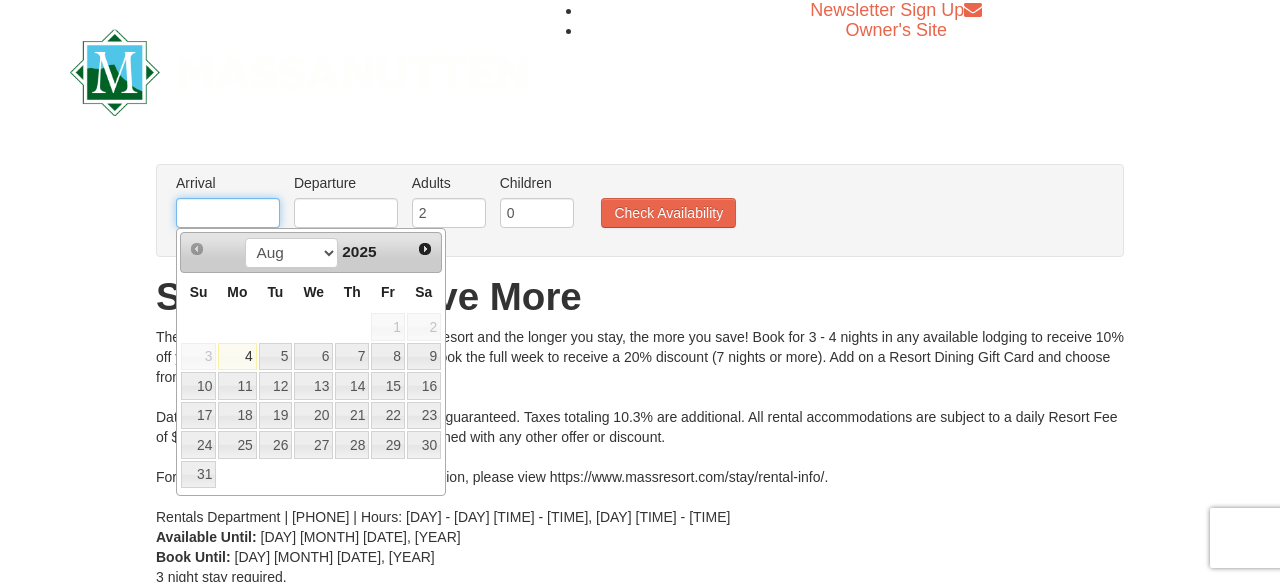 scroll, scrollTop: 0, scrollLeft: 0, axis: both 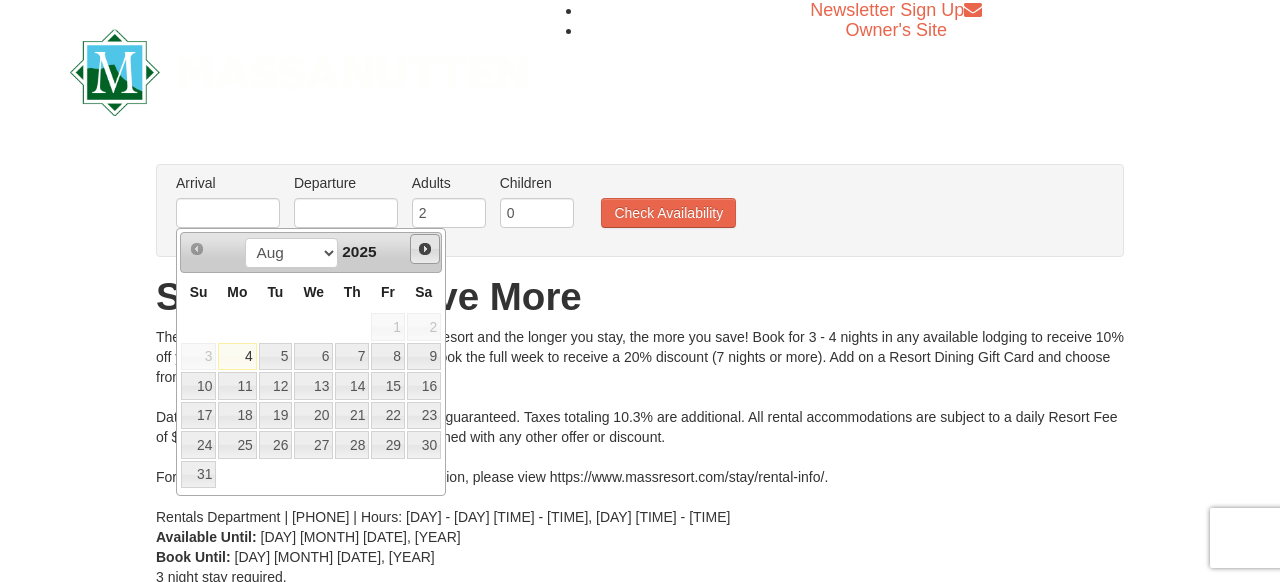 click on "Next" at bounding box center [425, 249] 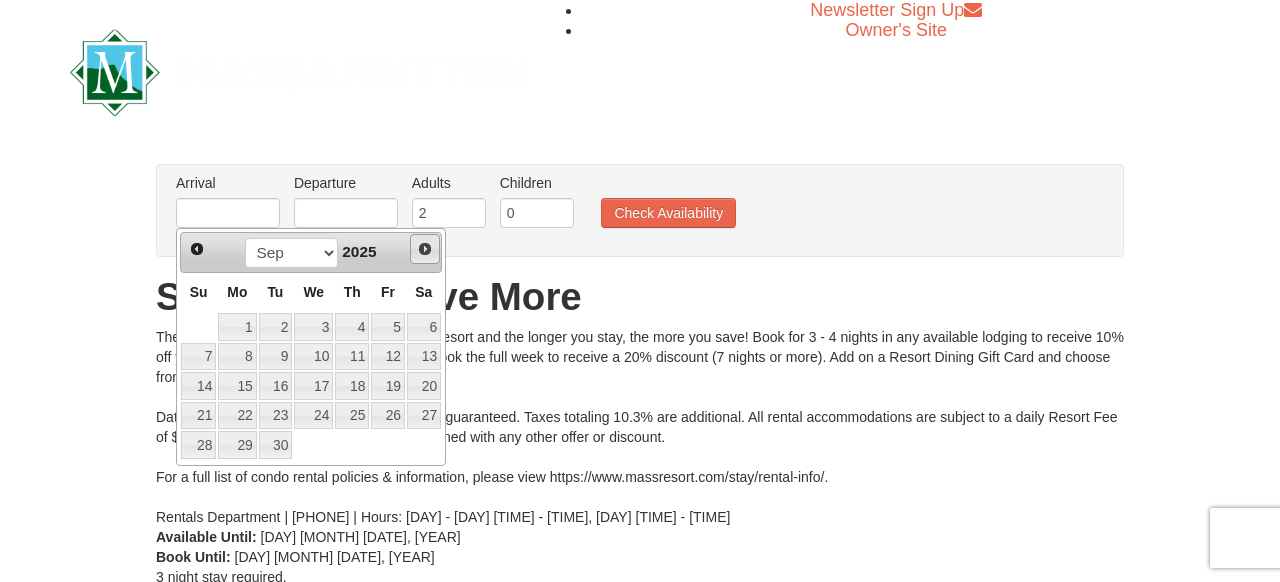 click on "Next" at bounding box center (425, 249) 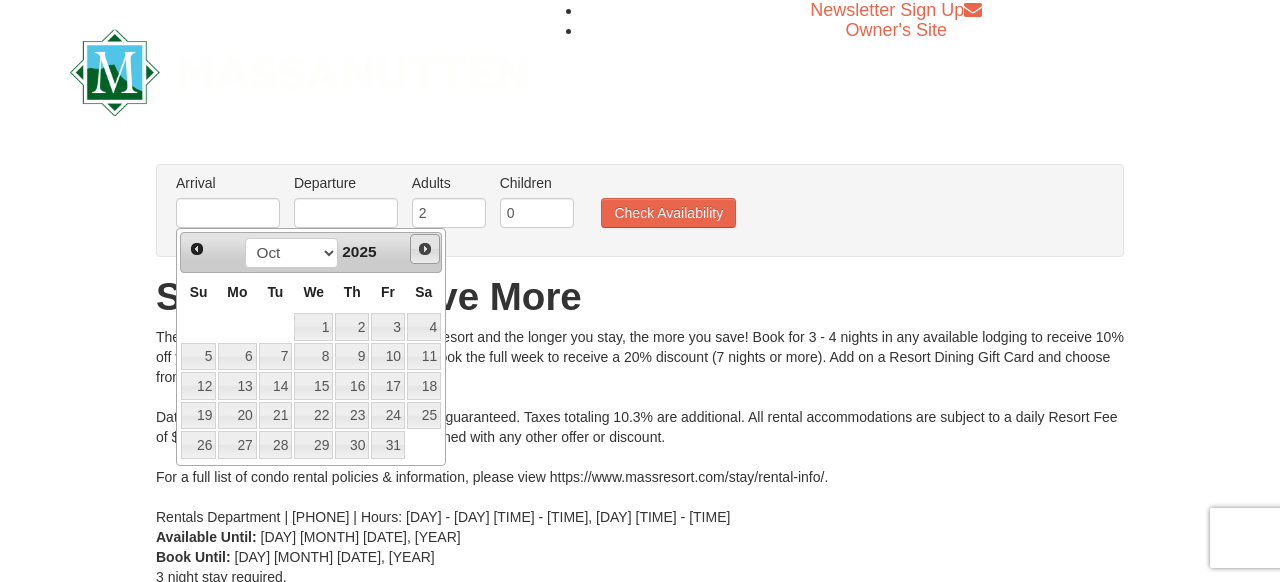click on "Next" at bounding box center (425, 249) 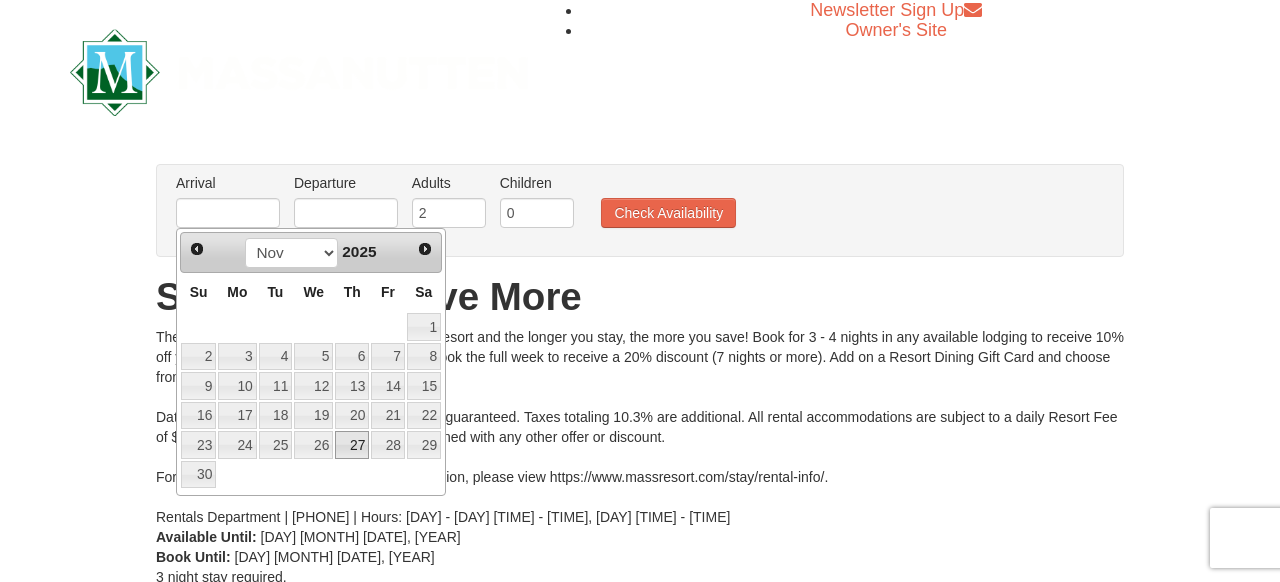click on "27" at bounding box center [352, 445] 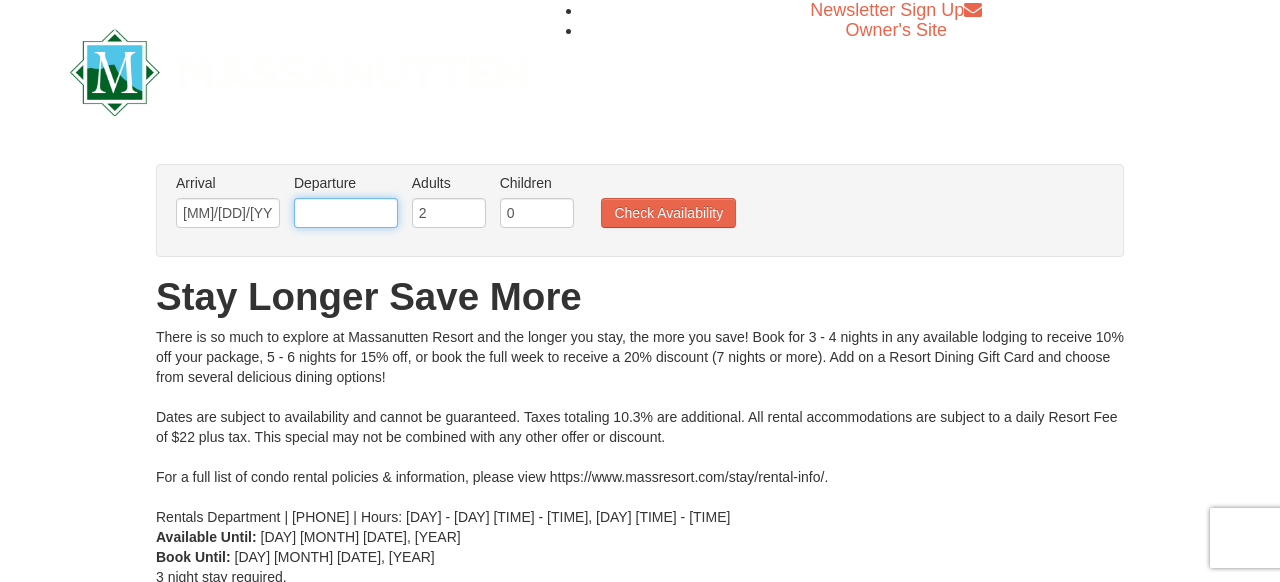 click at bounding box center [346, 213] 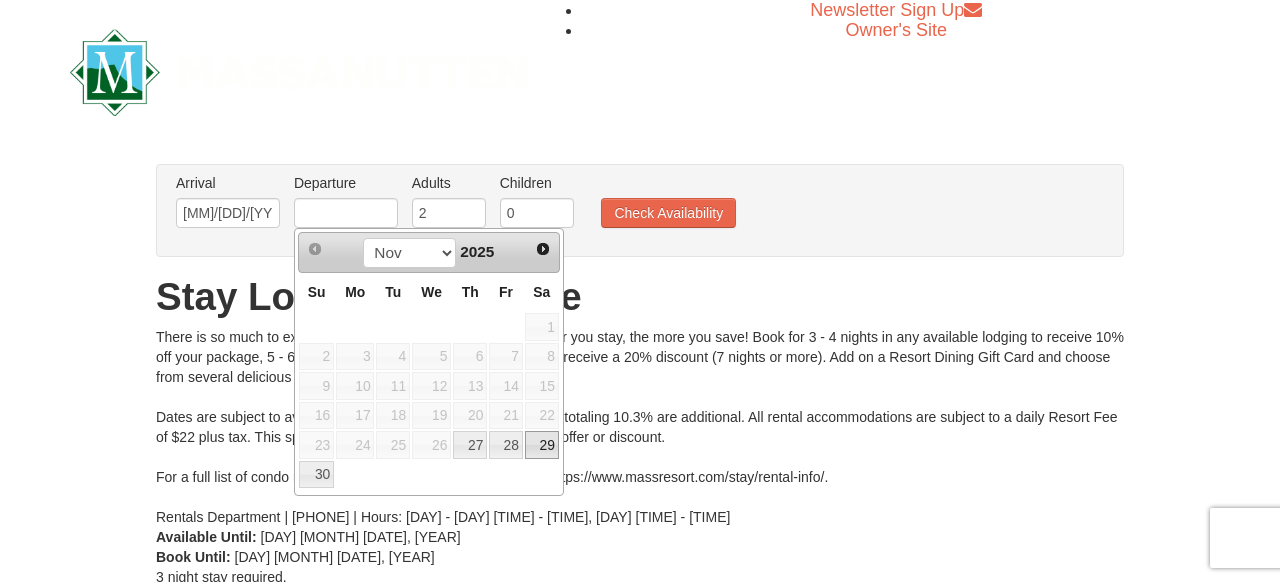 click on "29" at bounding box center (542, 445) 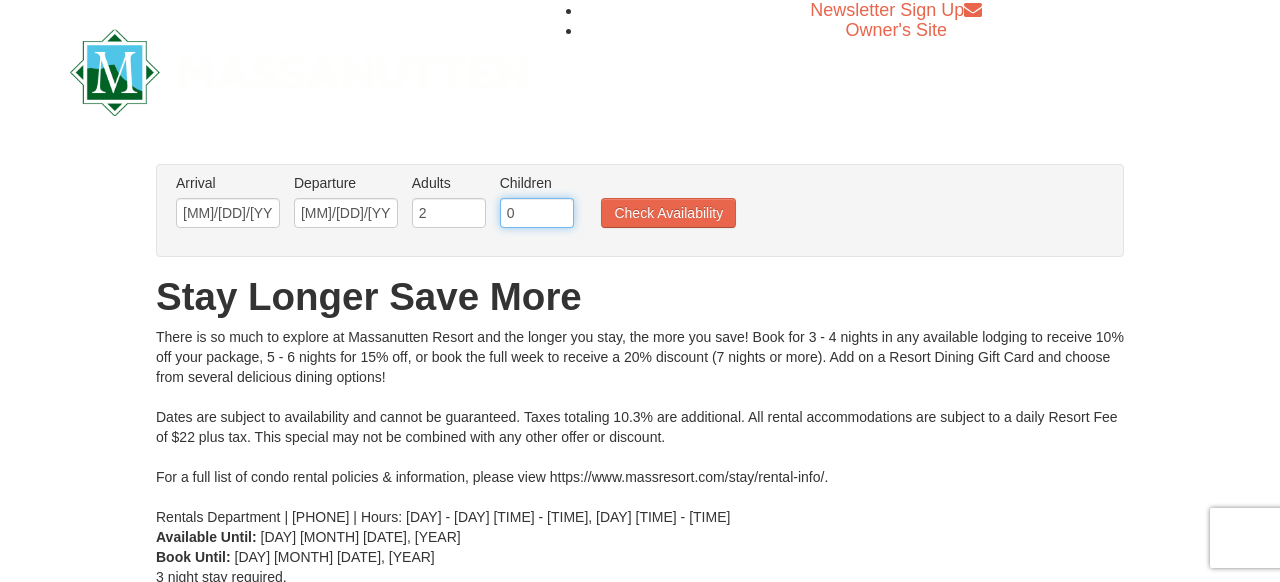 click on "0" at bounding box center (537, 213) 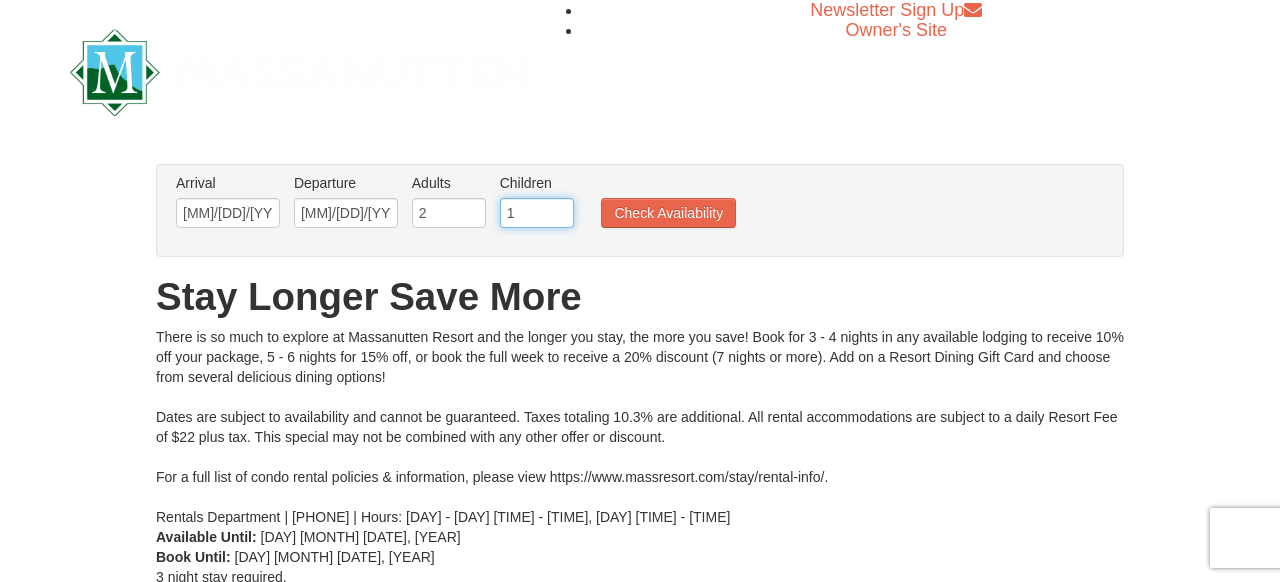click on "1" at bounding box center [537, 213] 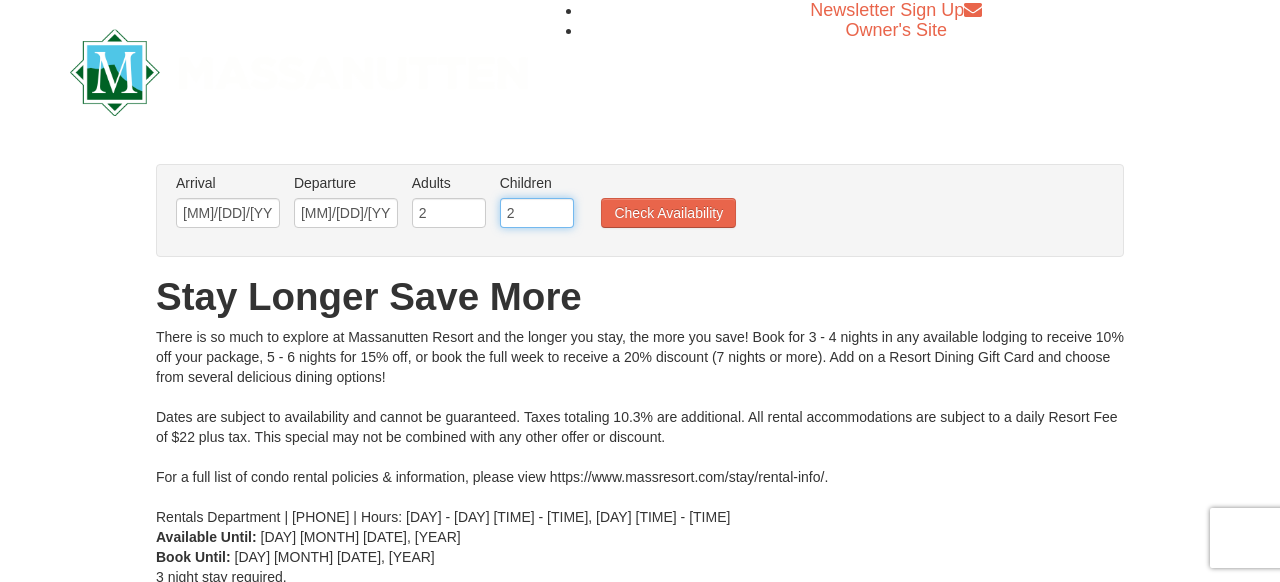 click on "2" at bounding box center [537, 213] 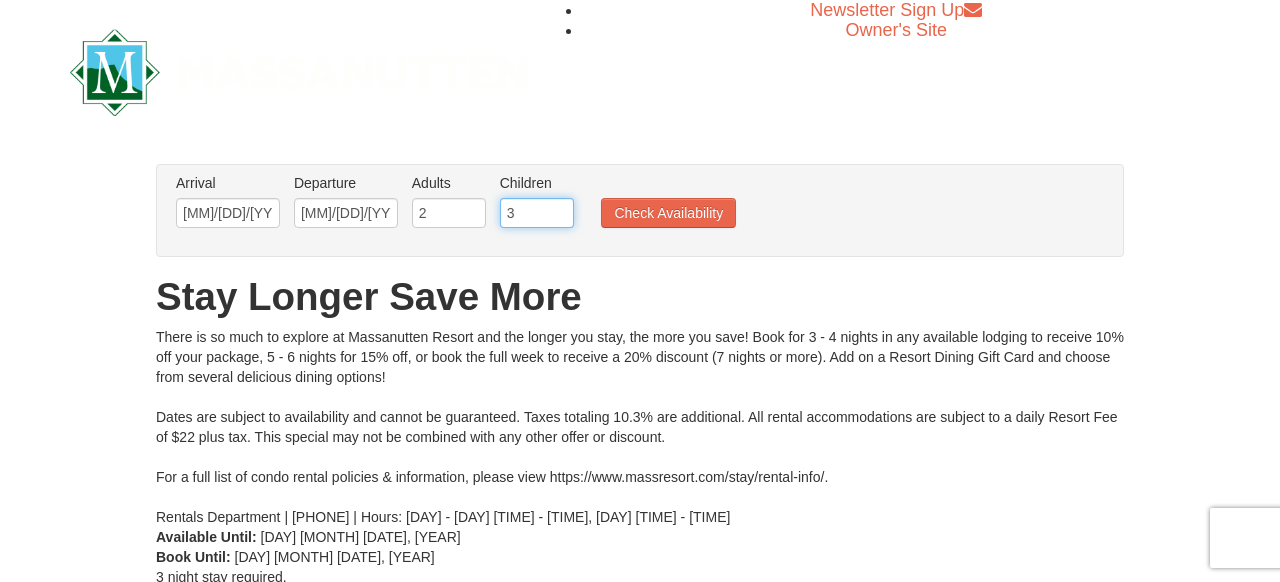 type on "3" 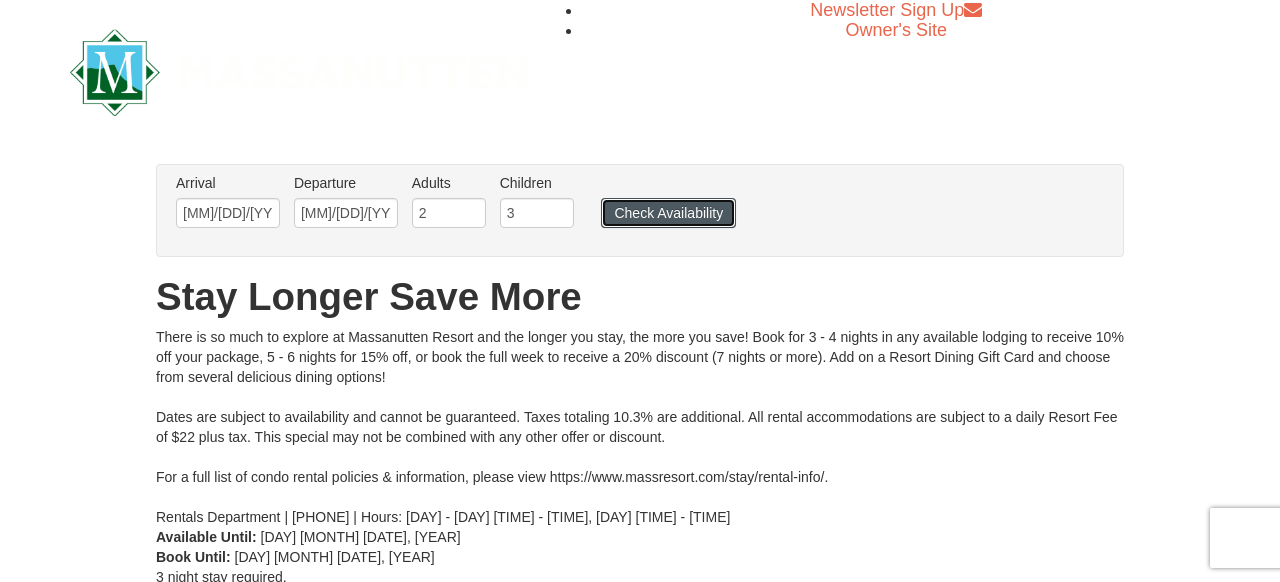 click on "Check Availability" at bounding box center (668, 213) 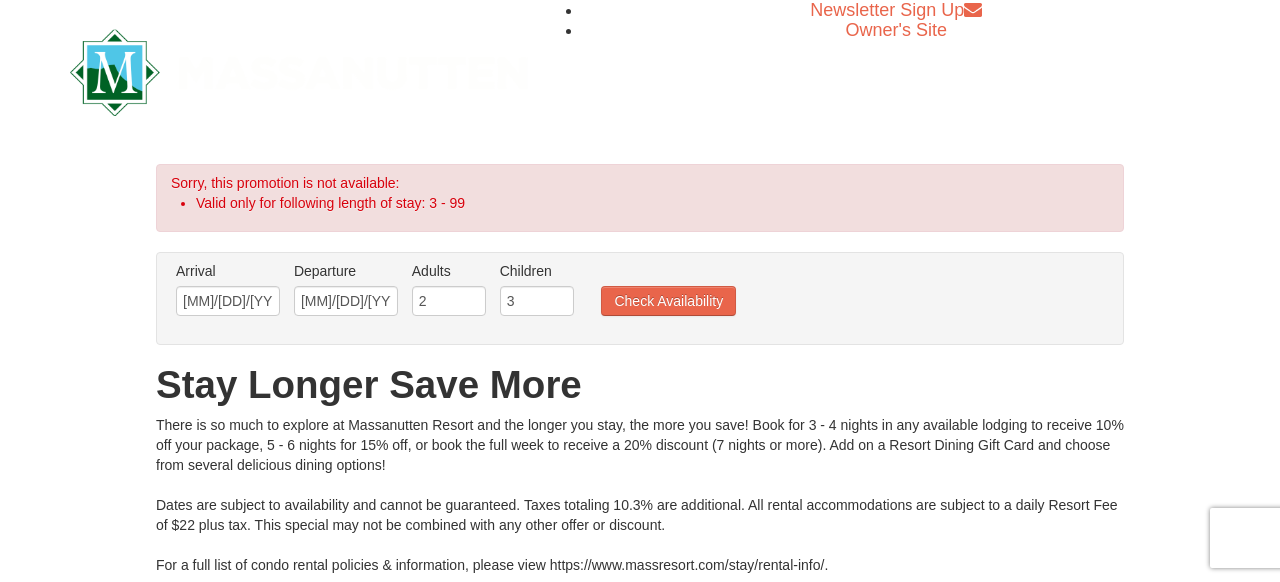 scroll, scrollTop: 0, scrollLeft: 0, axis: both 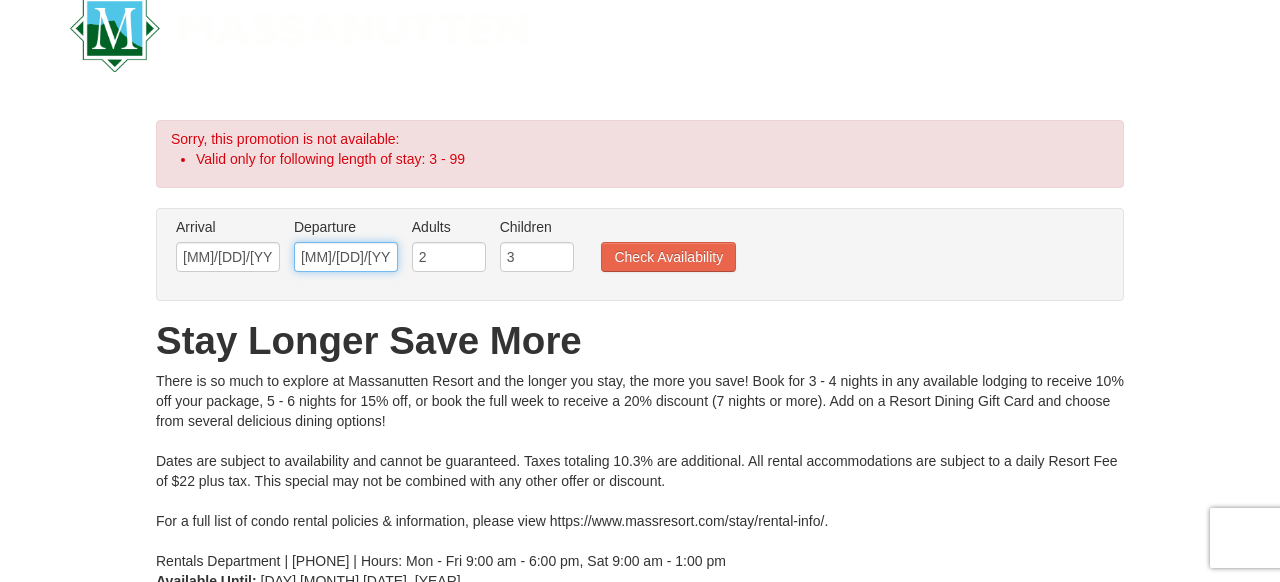 click on "[MM]/[DD]/[YYYY]" at bounding box center [346, 257] 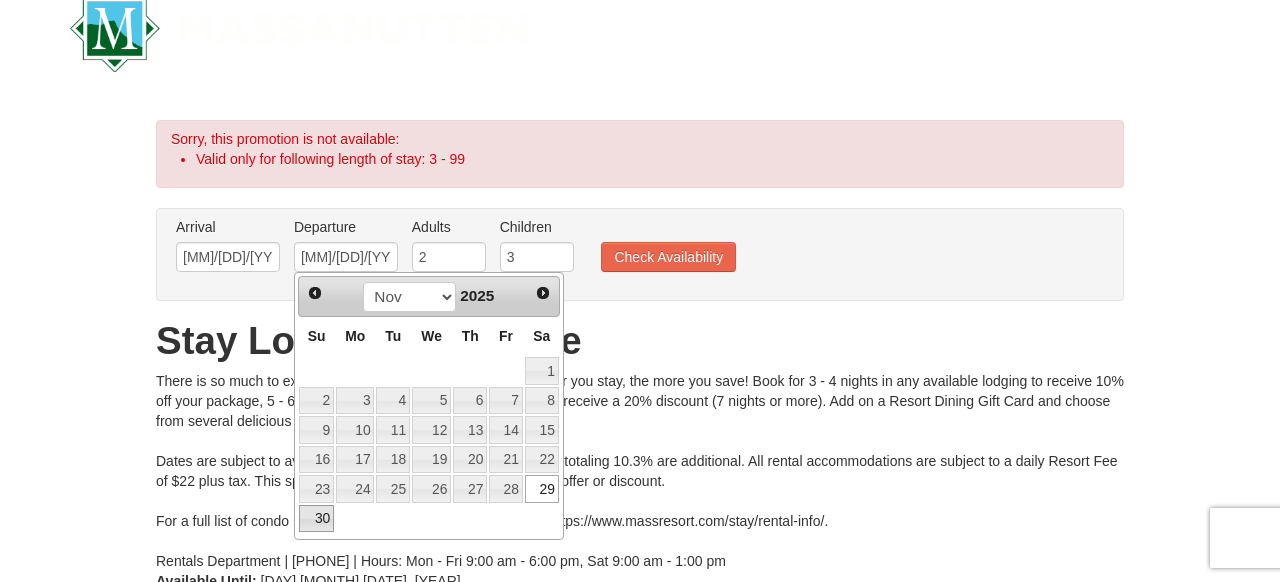 click on "30" at bounding box center [316, 519] 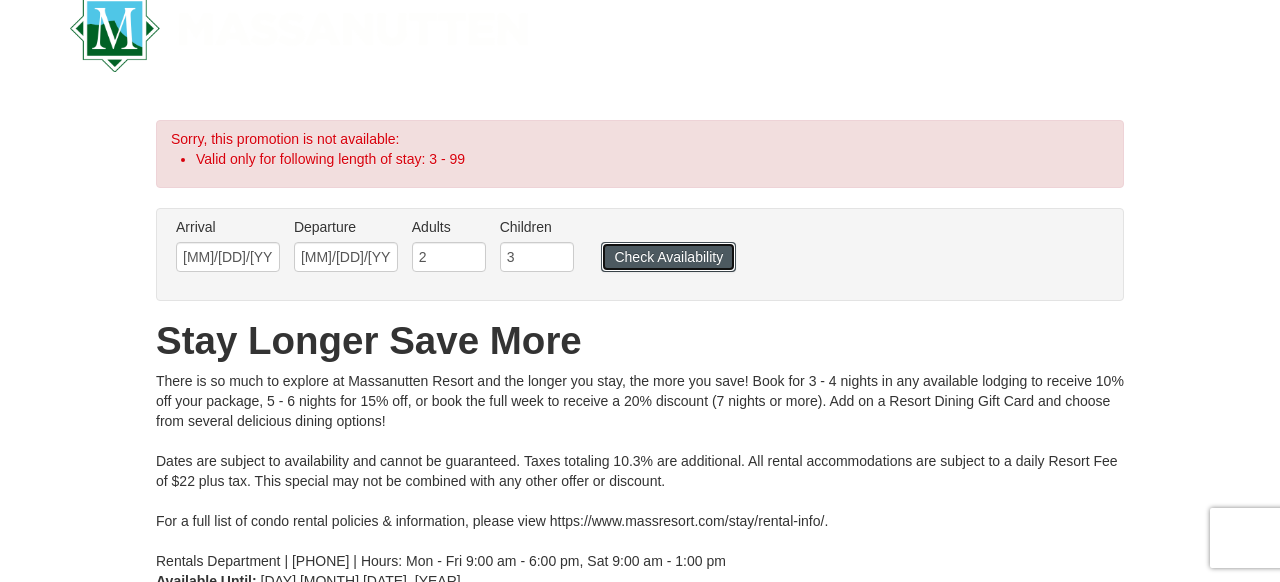 click on "Check Availability" at bounding box center [668, 257] 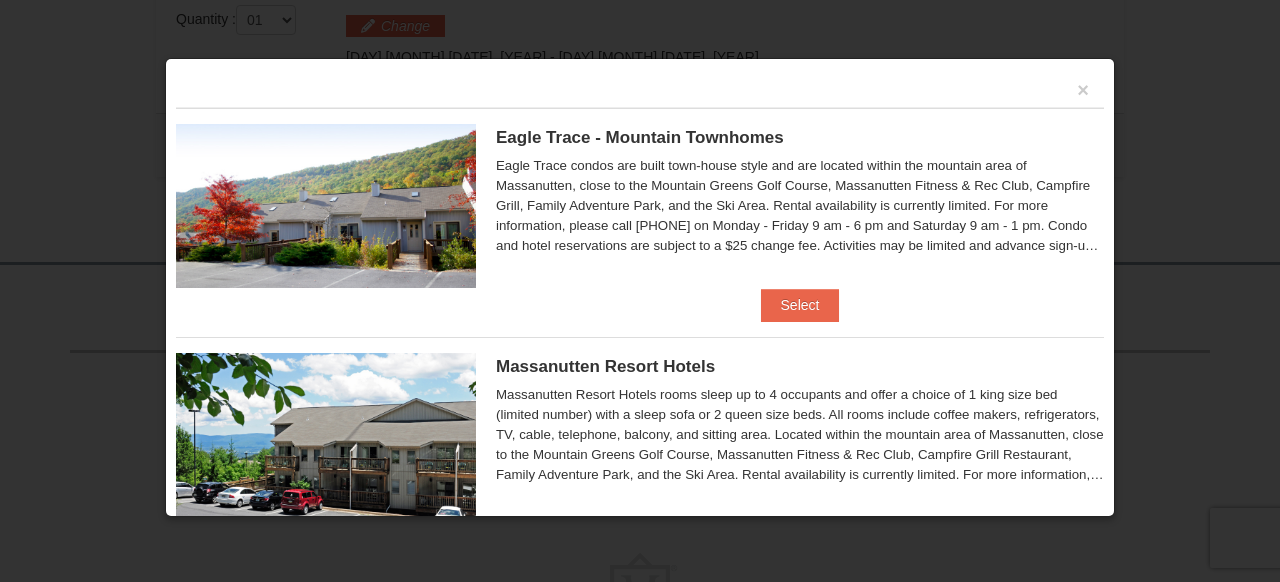 scroll, scrollTop: 651, scrollLeft: 0, axis: vertical 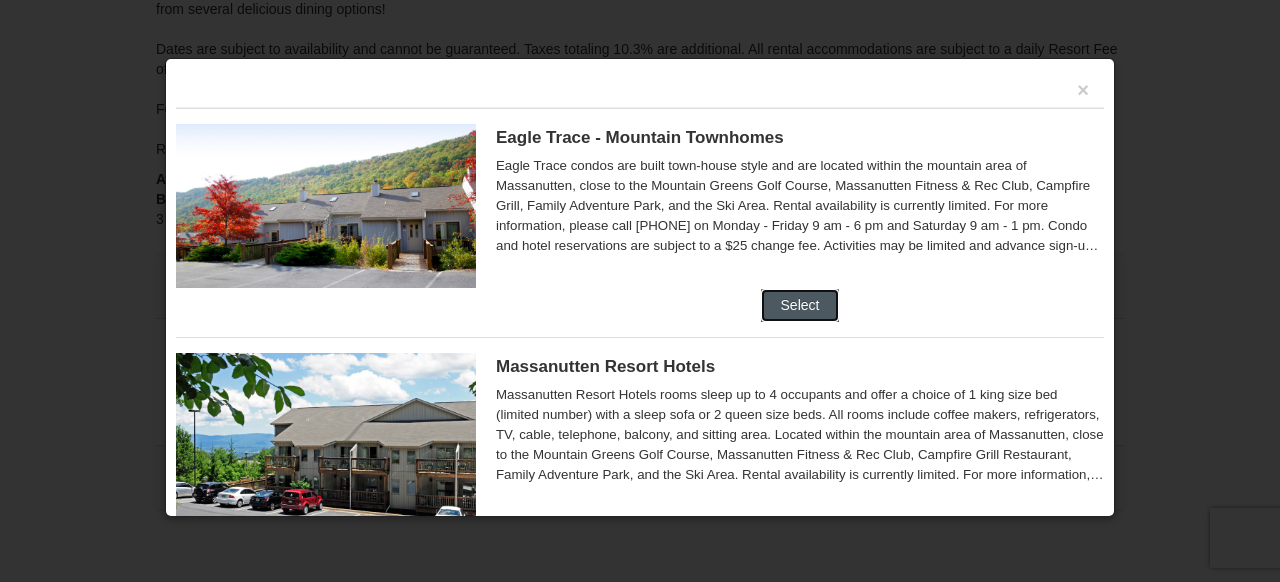 click on "Select" at bounding box center (800, 305) 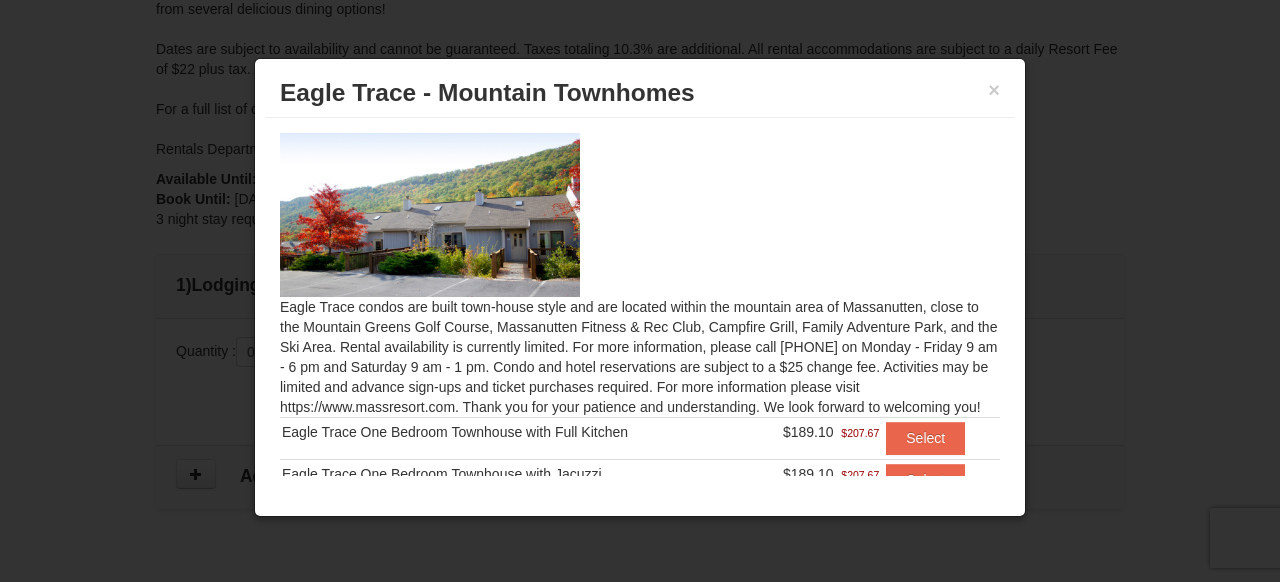 scroll, scrollTop: 59, scrollLeft: 0, axis: vertical 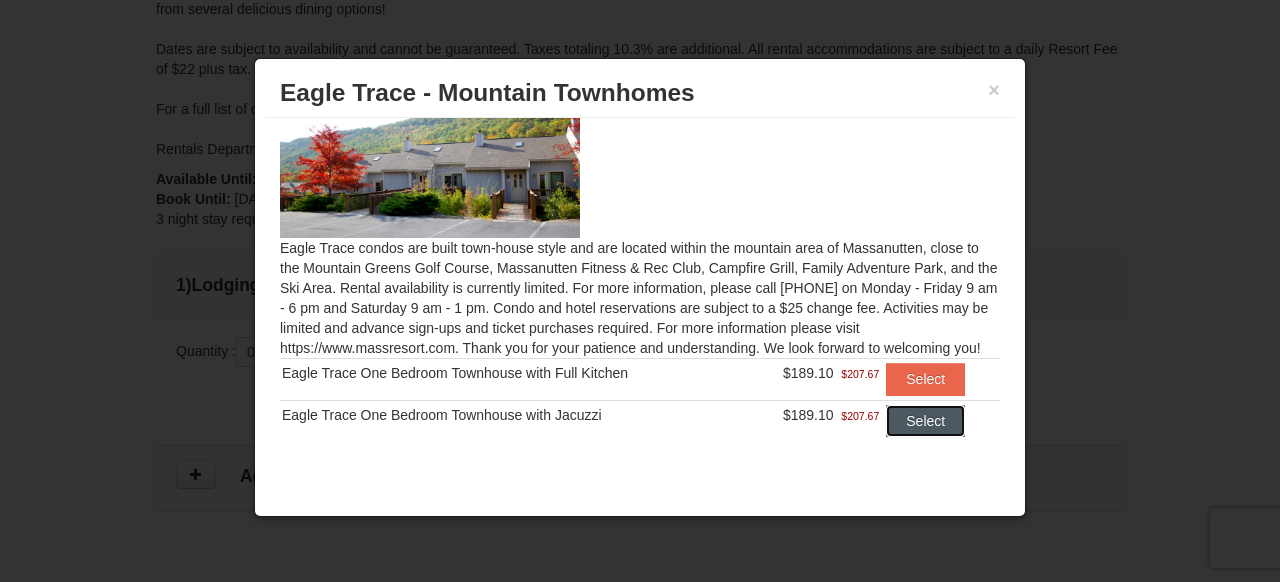 click on "Select" at bounding box center (925, 421) 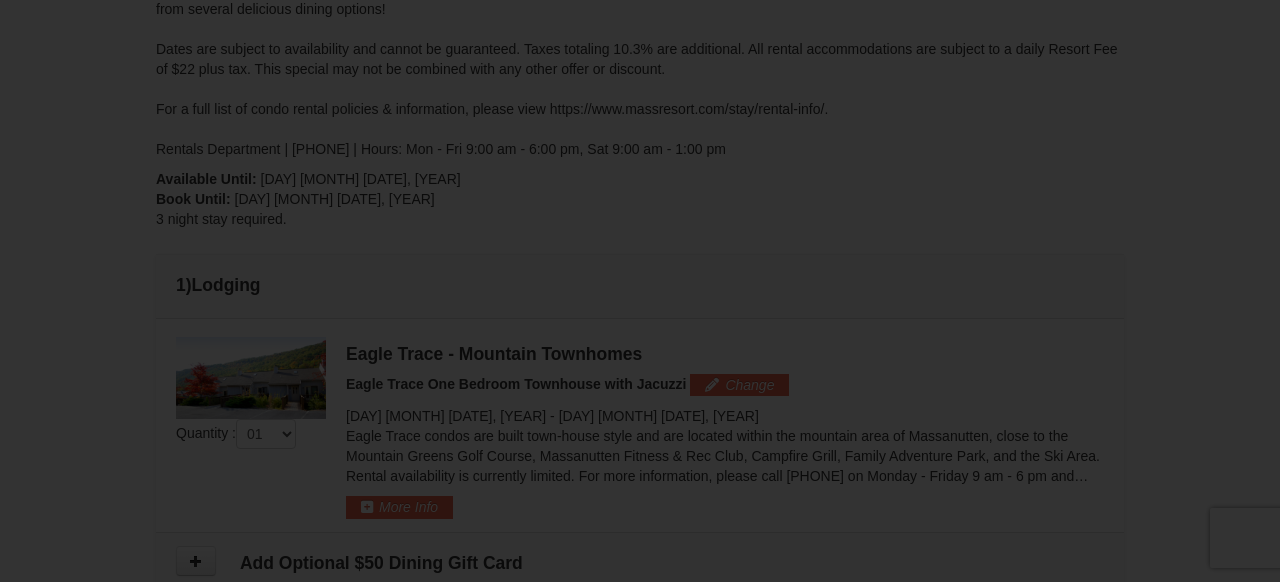 click at bounding box center [640, 291] 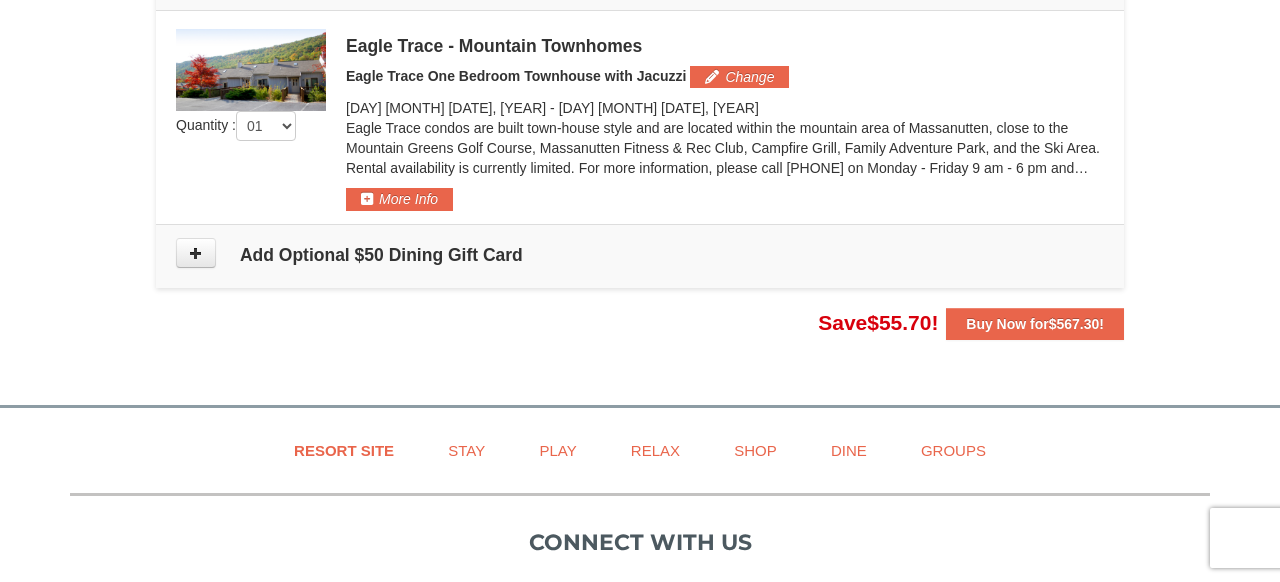 scroll, scrollTop: 0, scrollLeft: 0, axis: both 